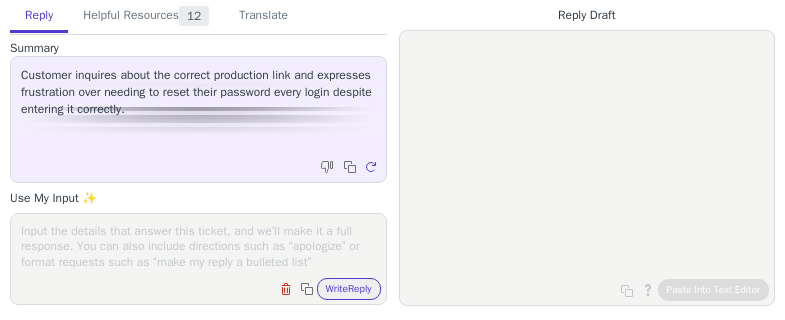scroll, scrollTop: 0, scrollLeft: 0, axis: both 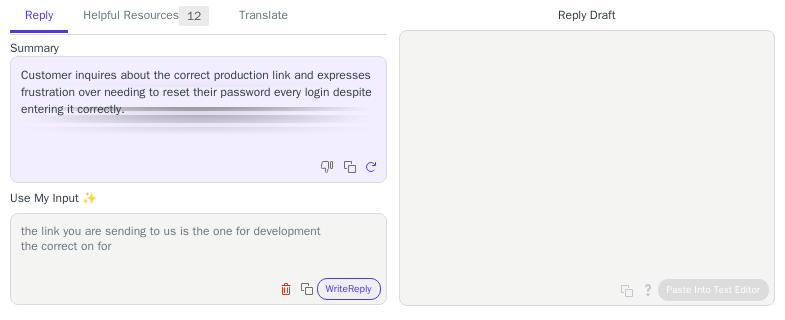 click on "the link you are sending to us is the one for development
the correct on for" at bounding box center (198, 246) 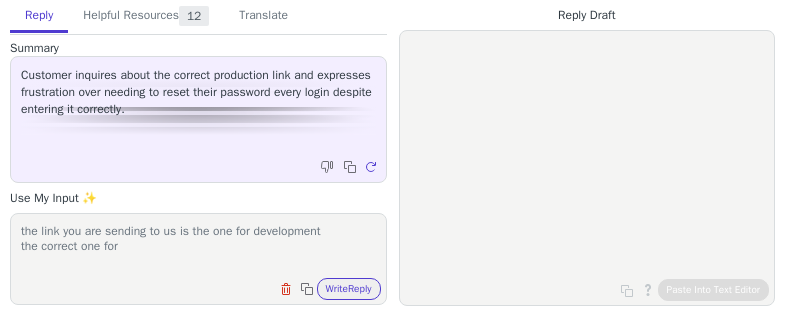 click on "the link you are sending to us is the one for development
the correct one for" at bounding box center [198, 246] 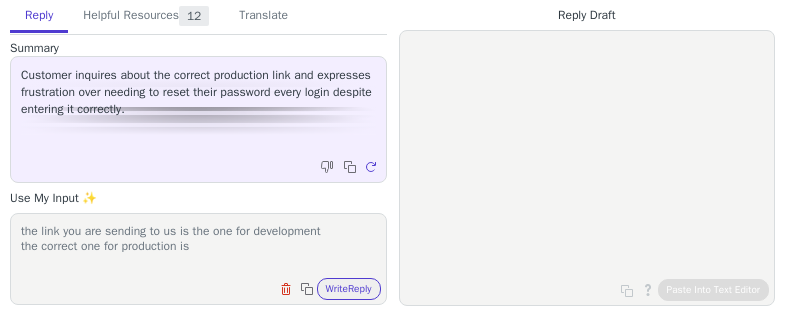 click on "the link you are sending to us is the one for development
the correct one for production is" at bounding box center [198, 246] 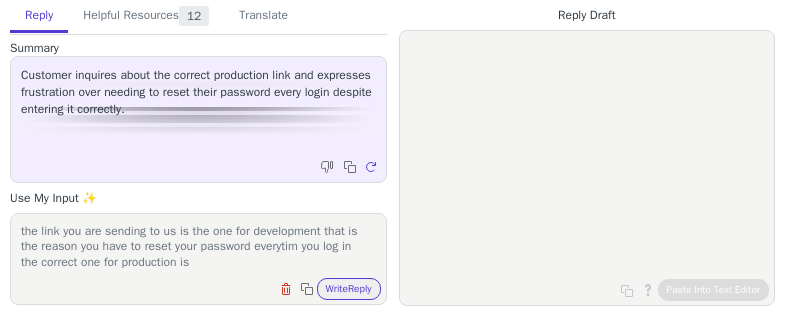 click on "the link you are sending to us is the one for development that is the reason you have to reset your password everytim you log in
the correct one for production is  Clear field Copy to clipboard Write  Reply" at bounding box center [198, 259] 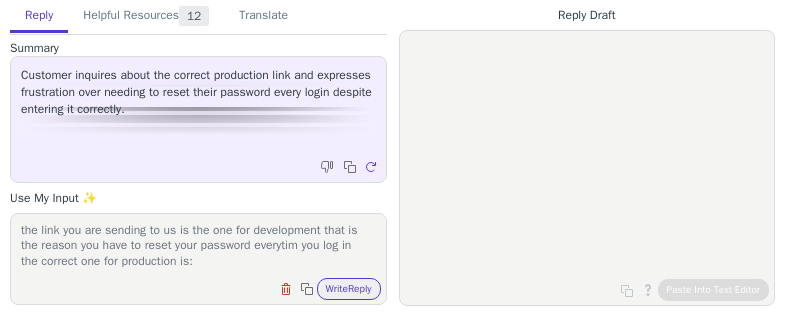scroll, scrollTop: 16, scrollLeft: 0, axis: vertical 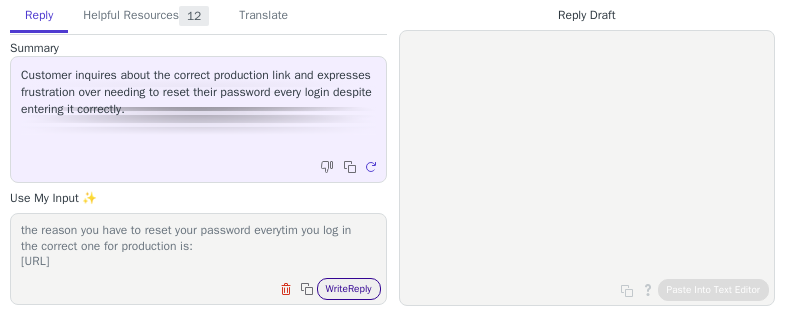 type on "the link you are sending to us is the one for development that is the reason you have to reset your password everytim you log in
the correct one for production is:
[URL]" 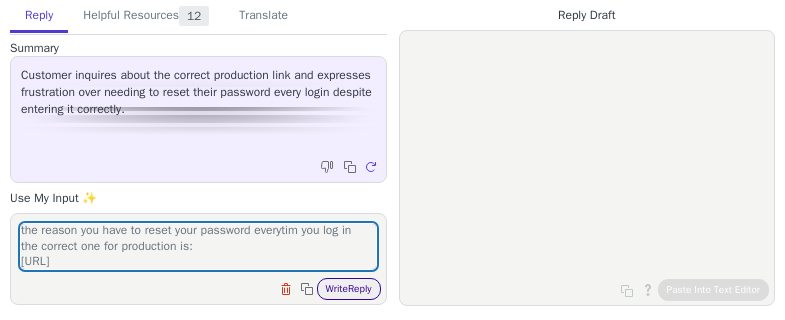 click on "Write  Reply" at bounding box center (349, 289) 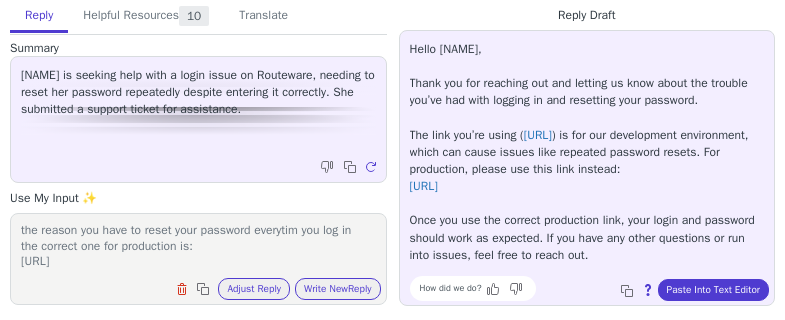 scroll, scrollTop: 11, scrollLeft: 0, axis: vertical 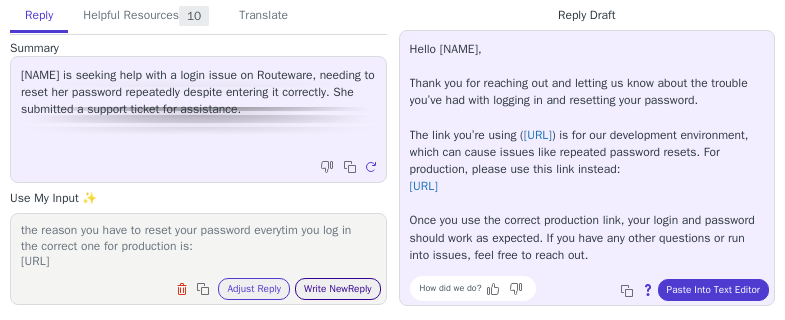 click on "Write New  Reply" at bounding box center (338, 289) 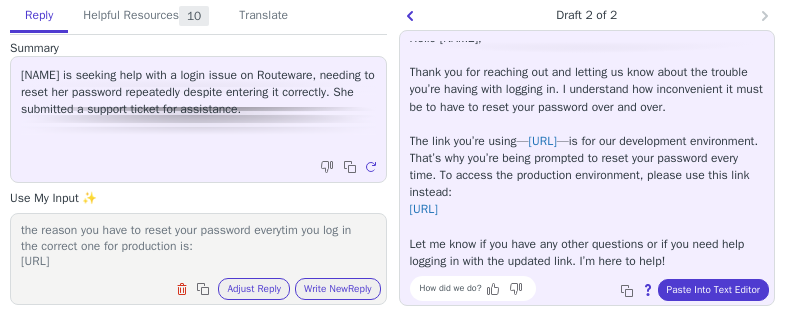scroll, scrollTop: 45, scrollLeft: 0, axis: vertical 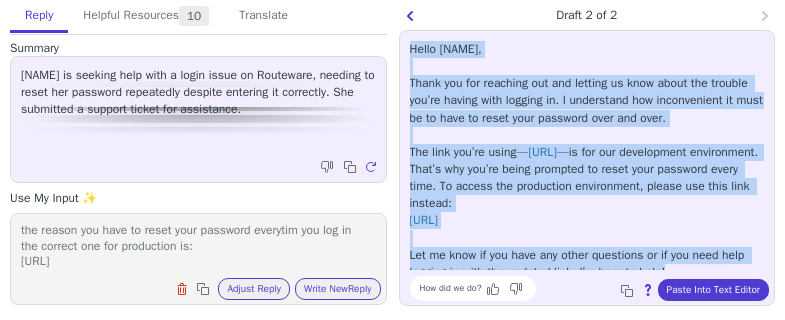 drag, startPoint x: 712, startPoint y: 258, endPoint x: 404, endPoint y: 47, distance: 373.34302 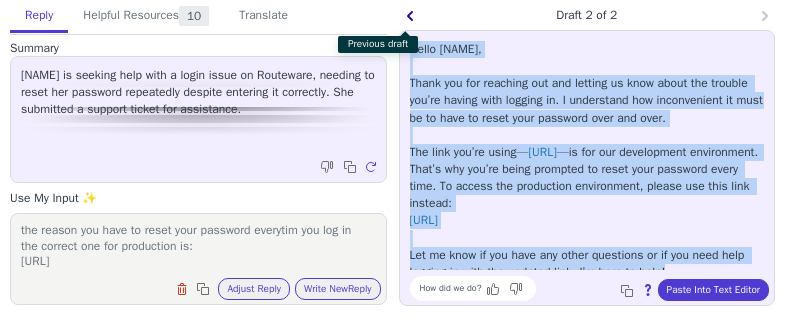click at bounding box center [412, 18] 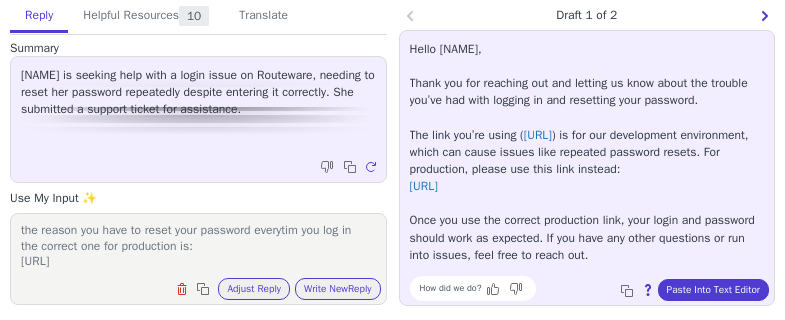 scroll, scrollTop: 11, scrollLeft: 0, axis: vertical 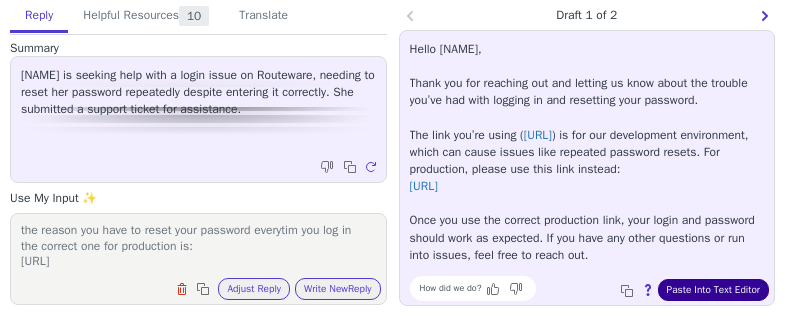 click on "Paste Into Text Editor" at bounding box center (713, 290) 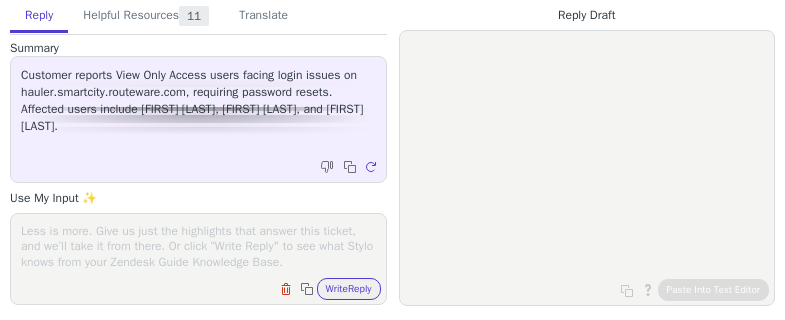 scroll, scrollTop: 0, scrollLeft: 0, axis: both 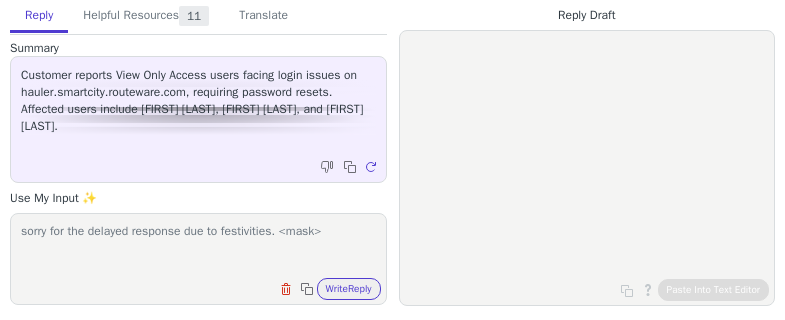 click on "sorry for the delayed response due to festivities. <mask>" at bounding box center (198, 246) 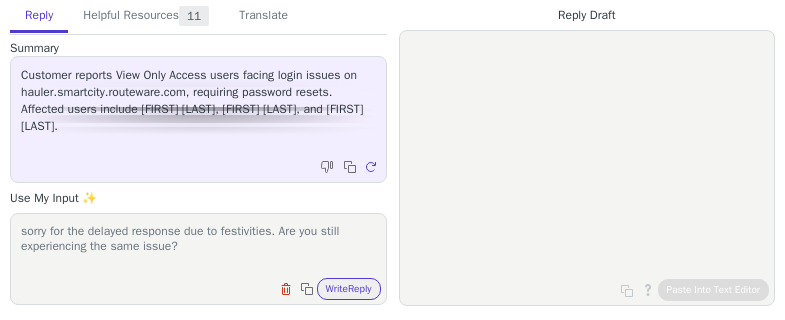 scroll, scrollTop: 0, scrollLeft: 0, axis: both 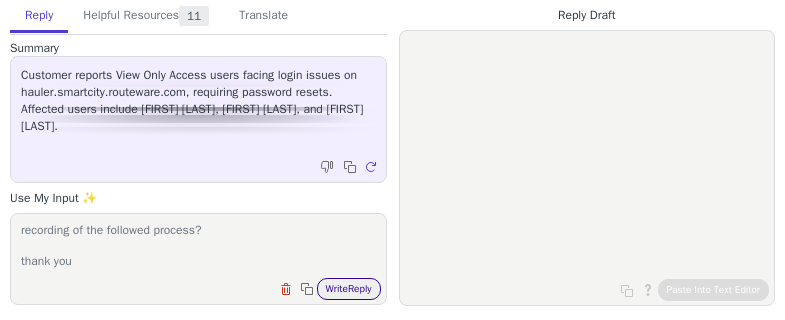 type on "sorry for the delayed response due to festivities. Are you still experiencing the same issue? if so, can you please share a screen recording of the followed process?
thank you" 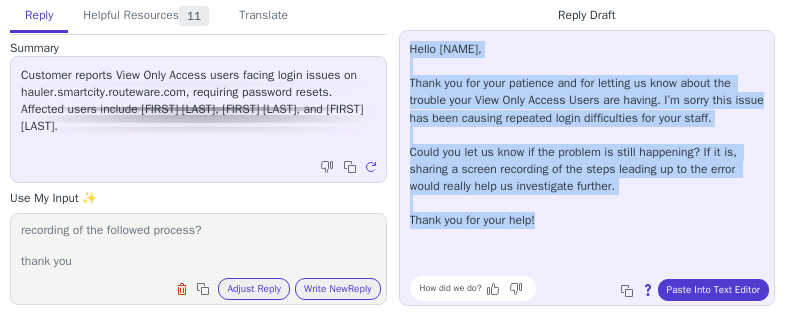 drag, startPoint x: 595, startPoint y: 215, endPoint x: 408, endPoint y: 43, distance: 254.07283 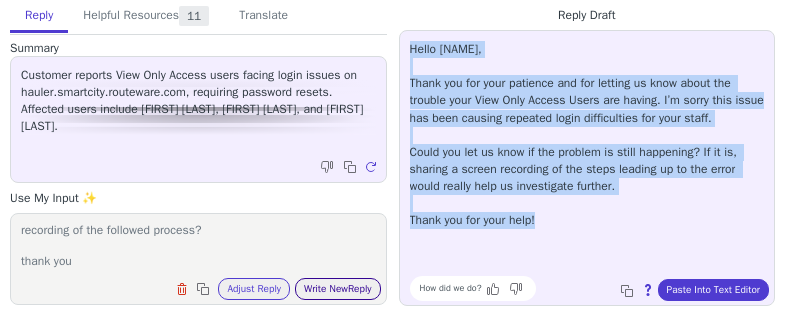 click on "Write New  Reply" at bounding box center [338, 289] 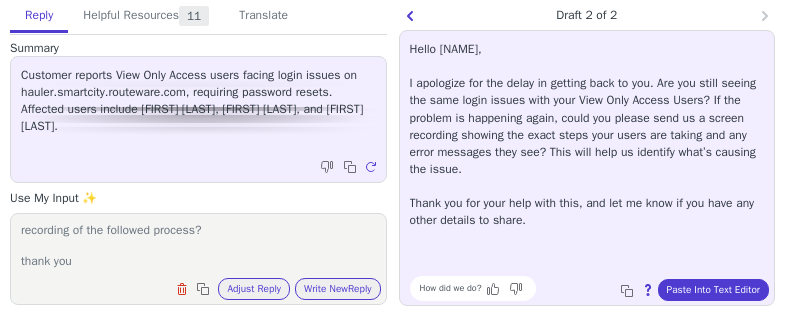 click on "Hello Jimmi, I apologize for the delay in getting back to you. Are you still seeing the same login issues with your View Only Access Users? If the problem is happening again, could you please send us a screen recording showing the exact steps your users are taking and any error messages they see? This will help us identify what’s causing the issue. Thank you for your help with this, and let me know if you have any other details to share." at bounding box center [587, 135] 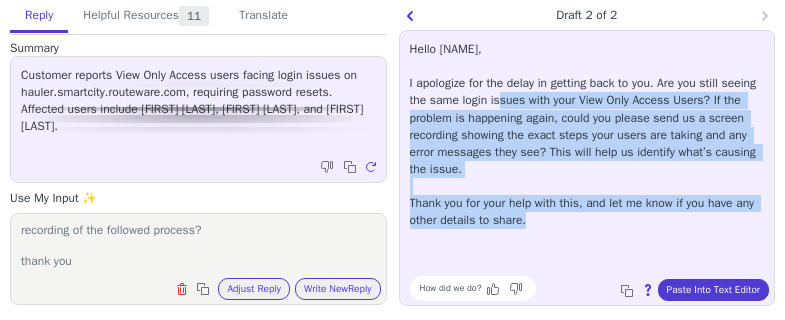 drag, startPoint x: 498, startPoint y: 95, endPoint x: 599, endPoint y: 214, distance: 156.08331 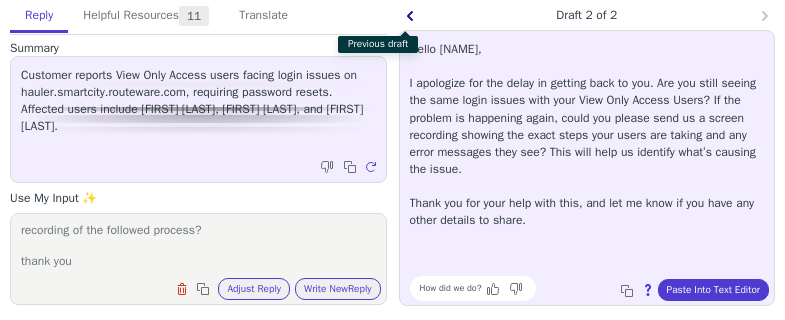 click at bounding box center (412, 18) 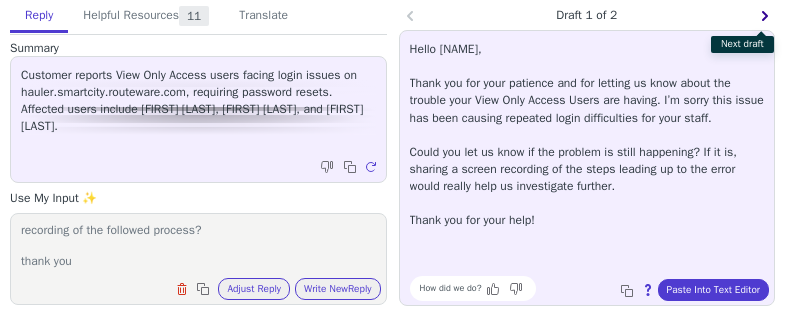 click at bounding box center [765, 16] 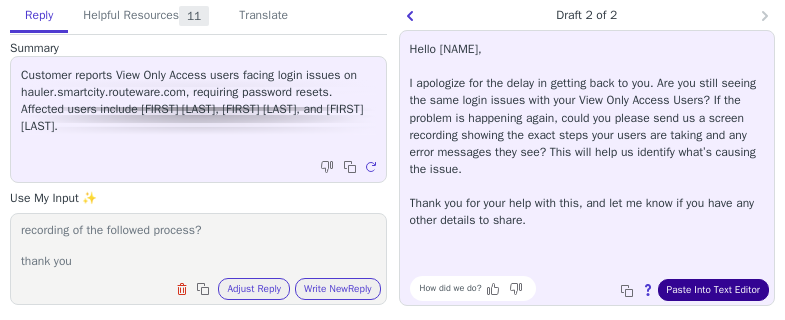 click on "Paste Into Text Editor" at bounding box center (713, 290) 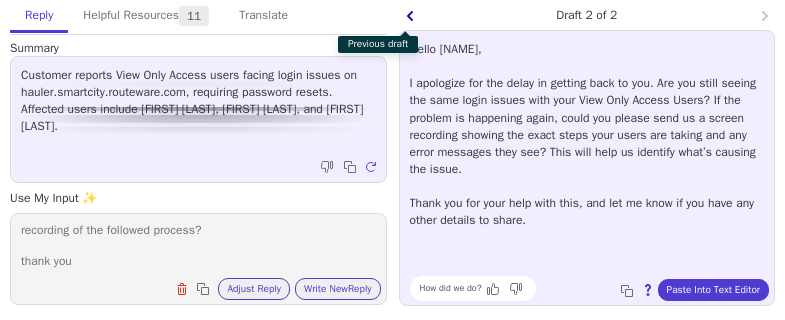 click at bounding box center (412, 18) 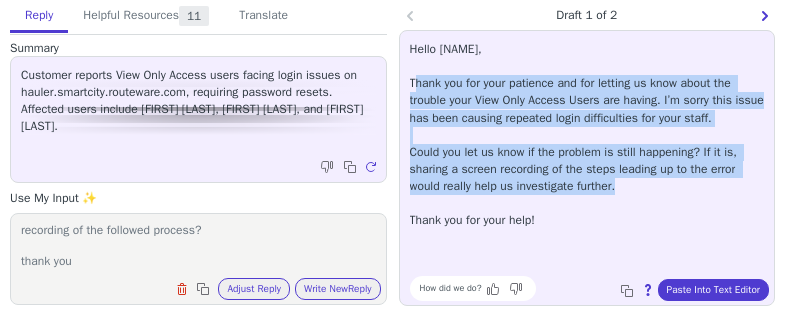 drag, startPoint x: 412, startPoint y: 82, endPoint x: 752, endPoint y: 185, distance: 355.25906 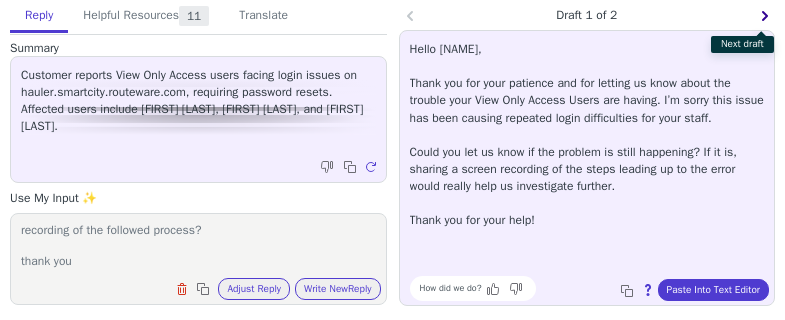 click at bounding box center [767, 18] 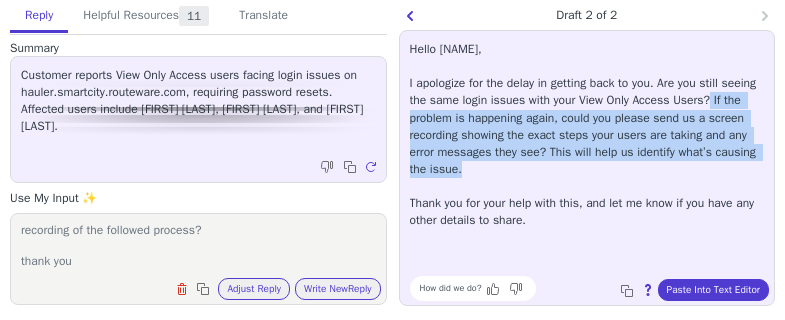 drag, startPoint x: 708, startPoint y: 97, endPoint x: 739, endPoint y: 167, distance: 76.55717 